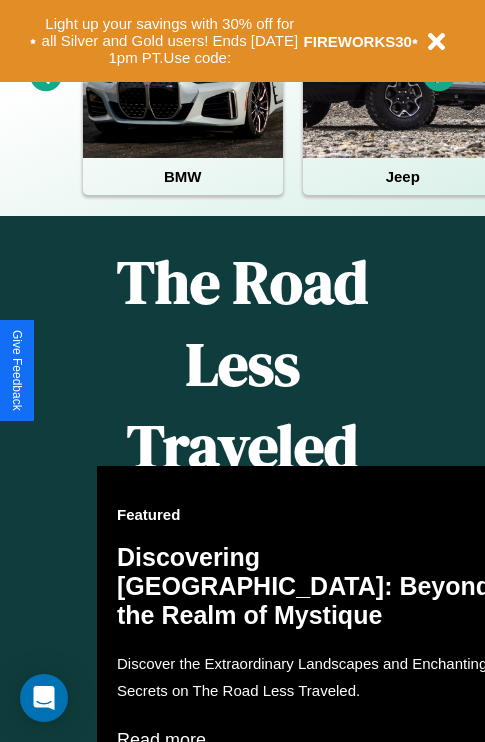 scroll, scrollTop: 1285, scrollLeft: 0, axis: vertical 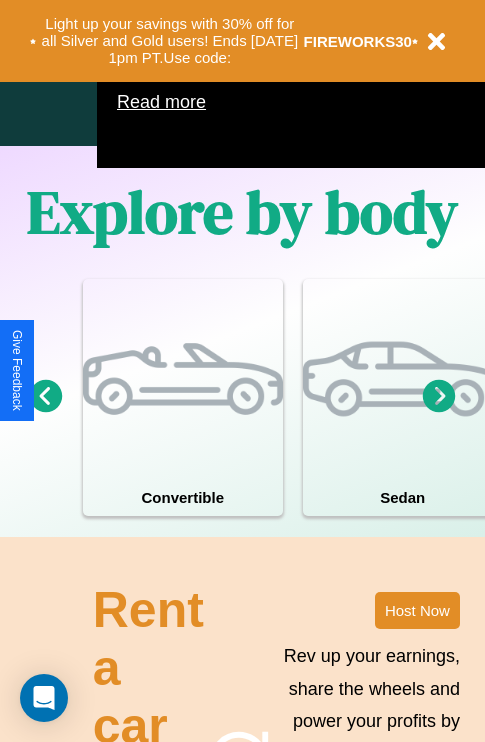 click 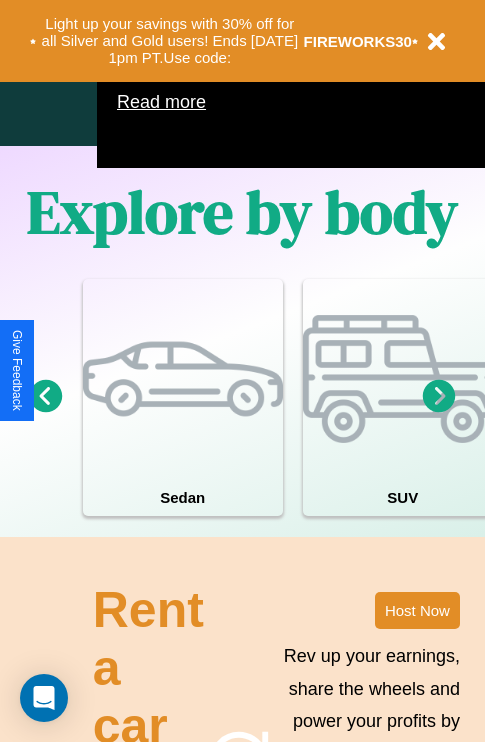 click 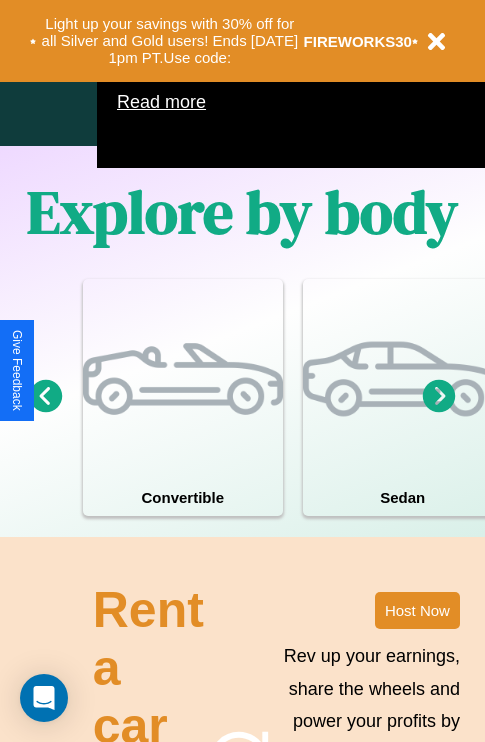 click 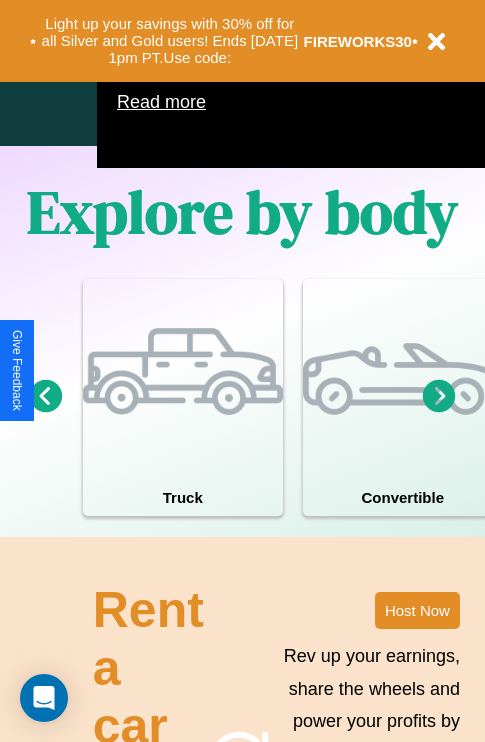 click 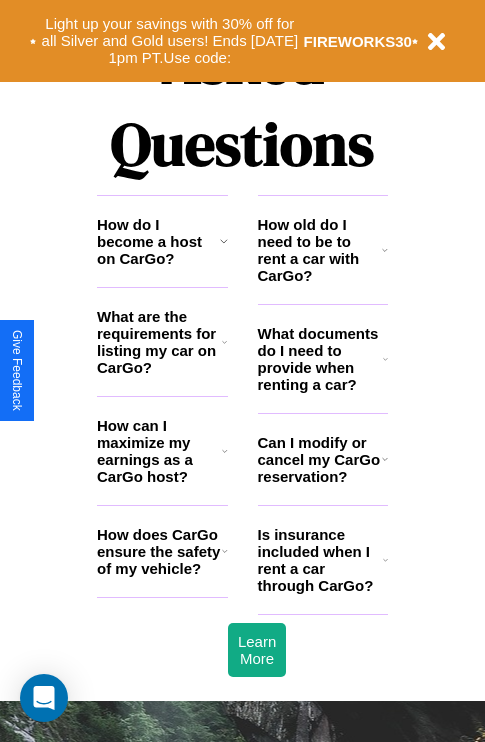 scroll, scrollTop: 2423, scrollLeft: 0, axis: vertical 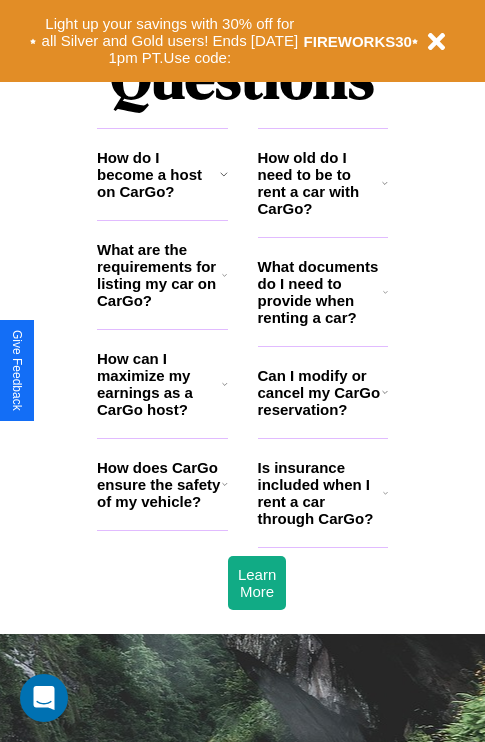 click on "Can I modify or cancel my CarGo reservation?" at bounding box center [320, 392] 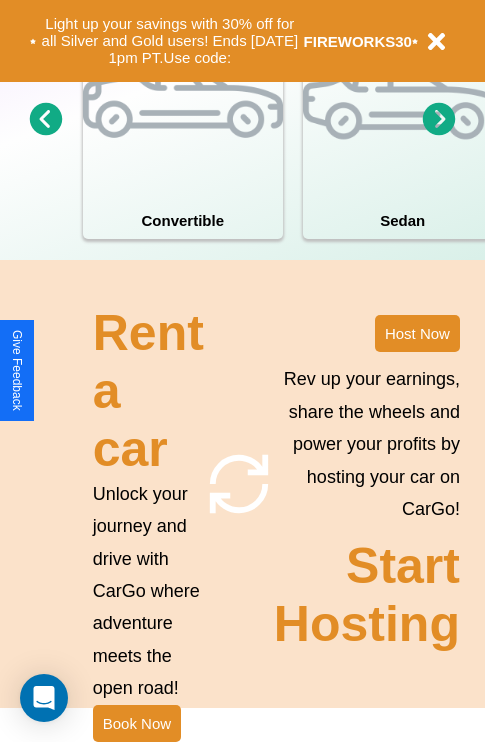 scroll, scrollTop: 1558, scrollLeft: 0, axis: vertical 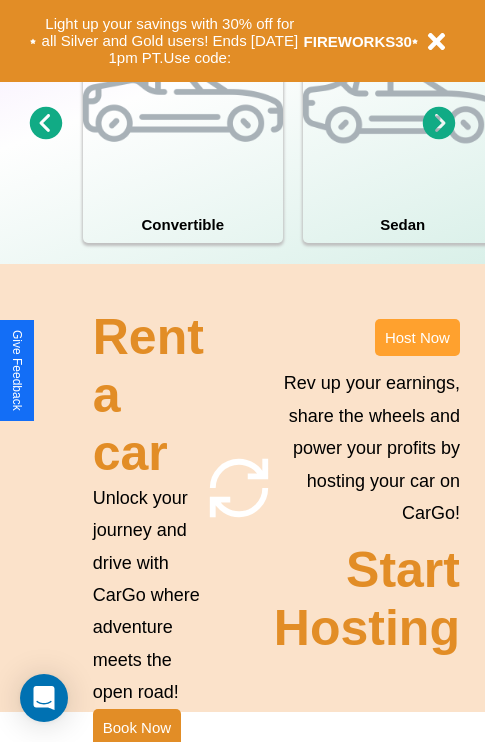 click on "Host Now" at bounding box center (417, 337) 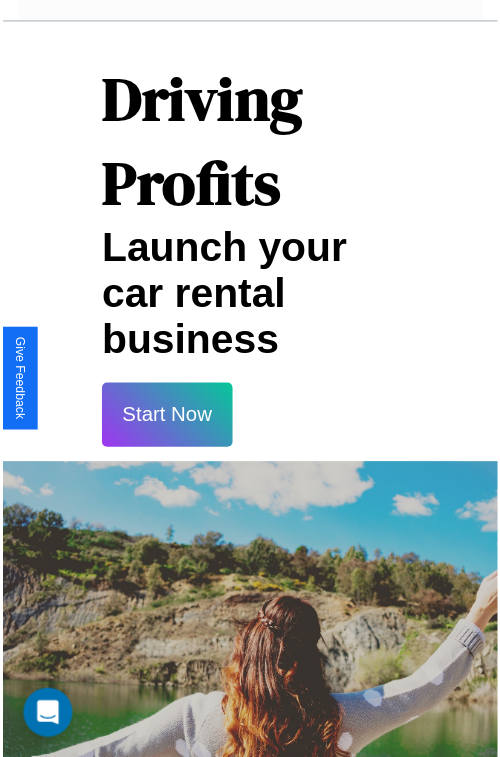 scroll, scrollTop: 35, scrollLeft: 0, axis: vertical 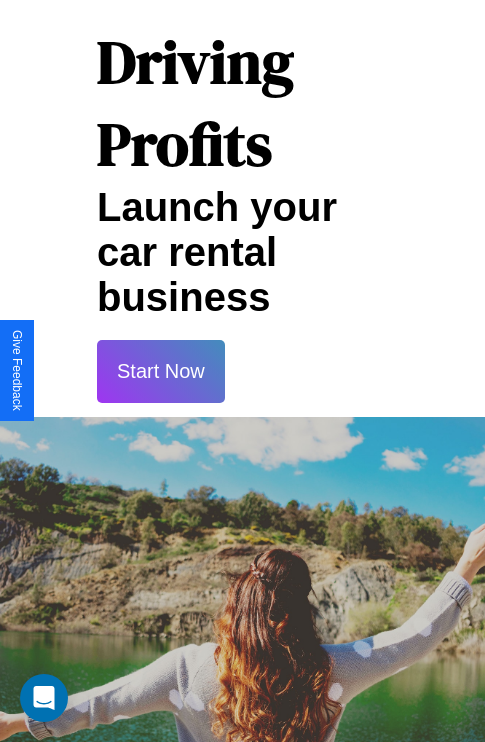 click on "Start Now" at bounding box center (161, 371) 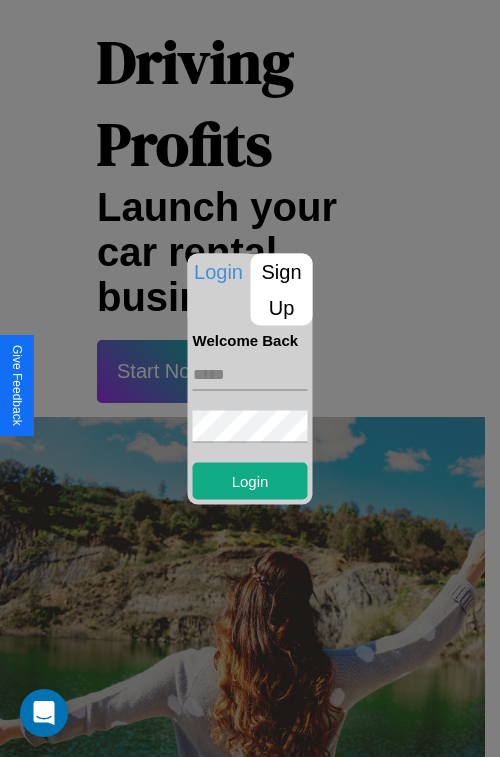 click on "Sign Up" at bounding box center (282, 289) 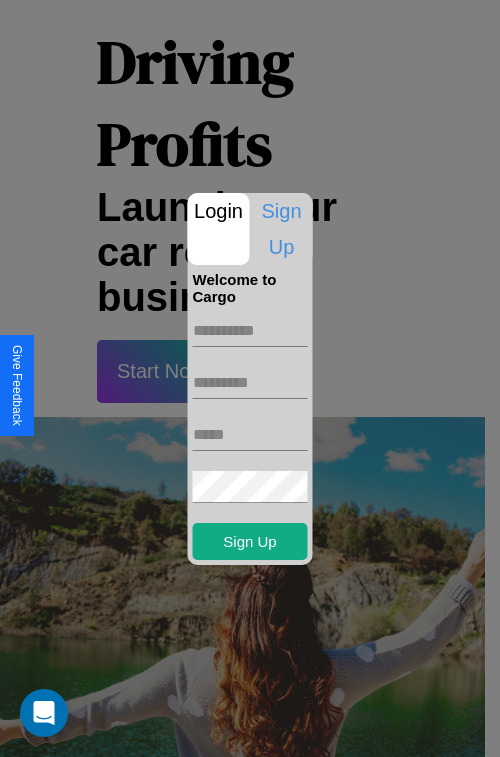 click at bounding box center (250, 331) 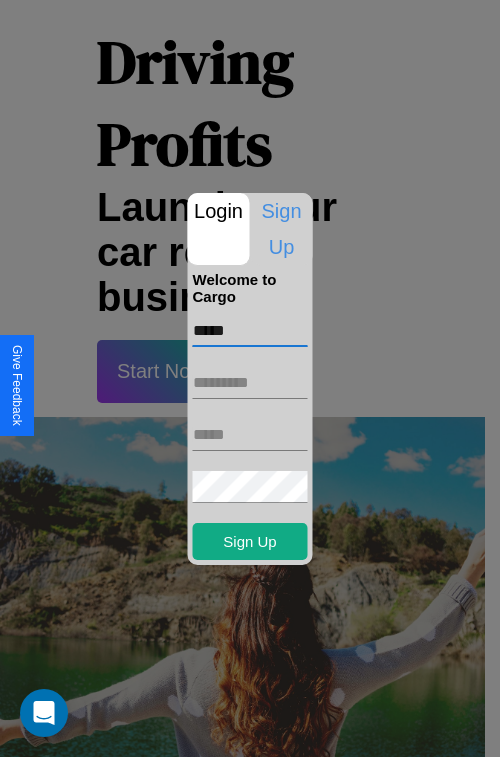 type on "*****" 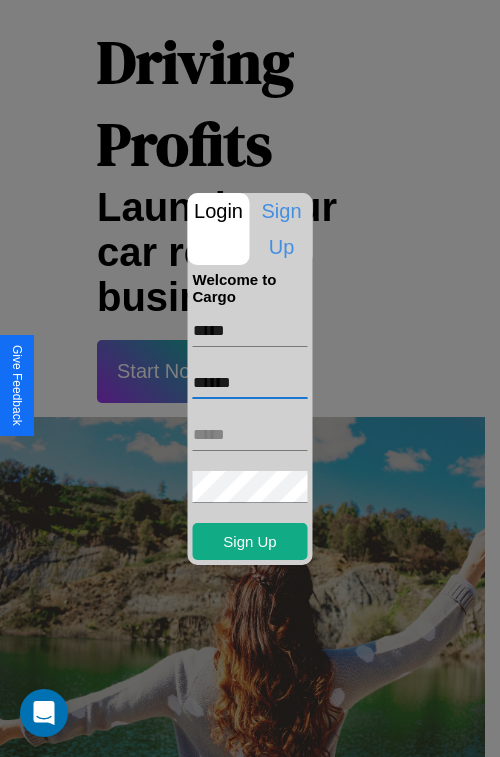 type on "******" 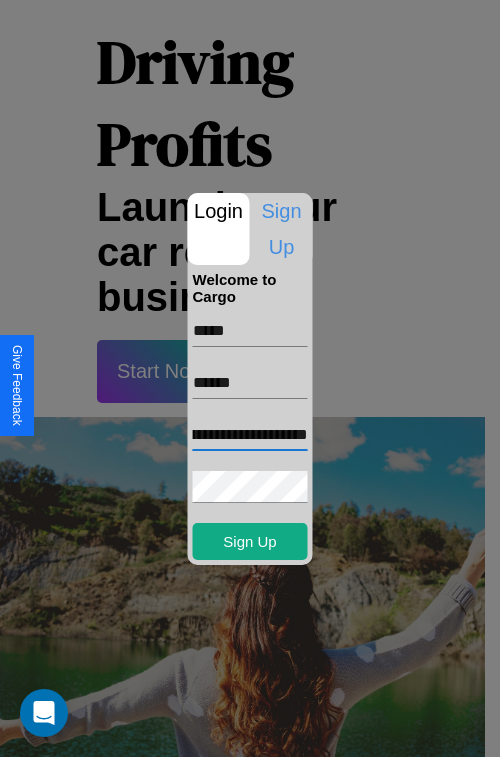 scroll, scrollTop: 0, scrollLeft: 83, axis: horizontal 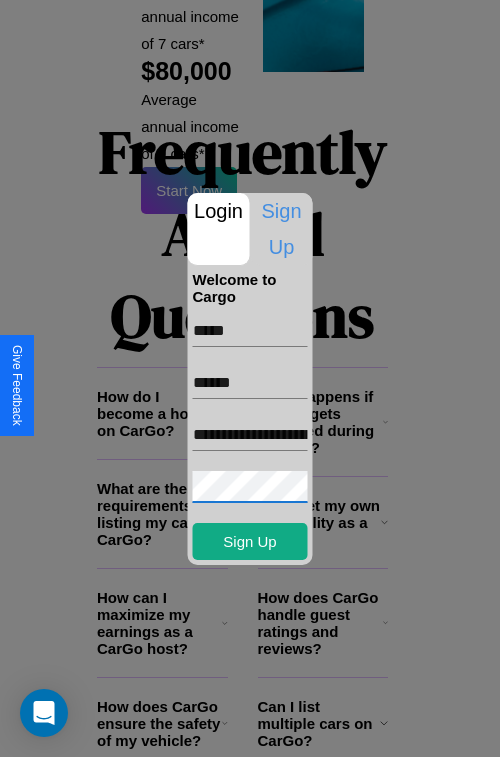click at bounding box center (250, 378) 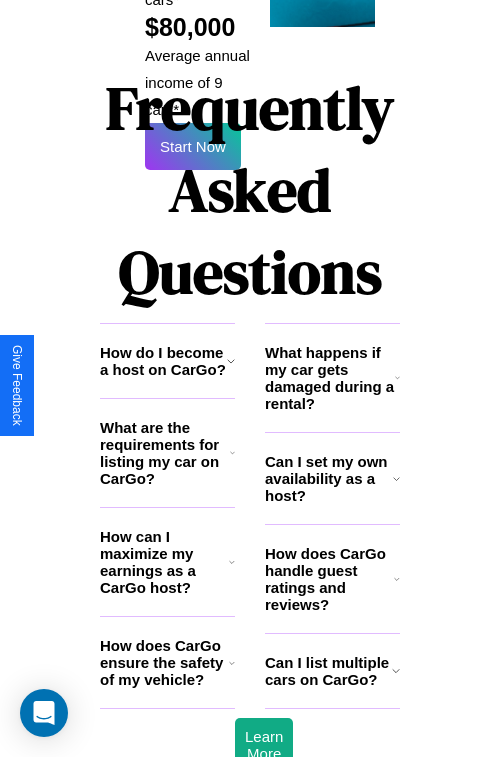 scroll, scrollTop: 28, scrollLeft: 0, axis: vertical 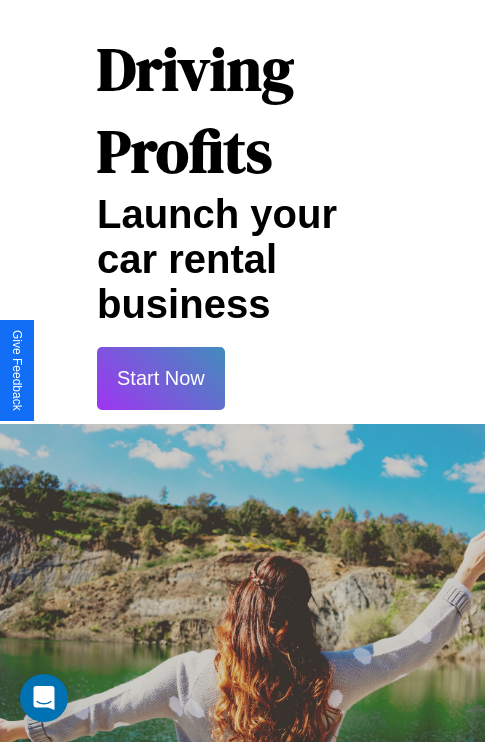 click on "Start Now" at bounding box center [161, 378] 